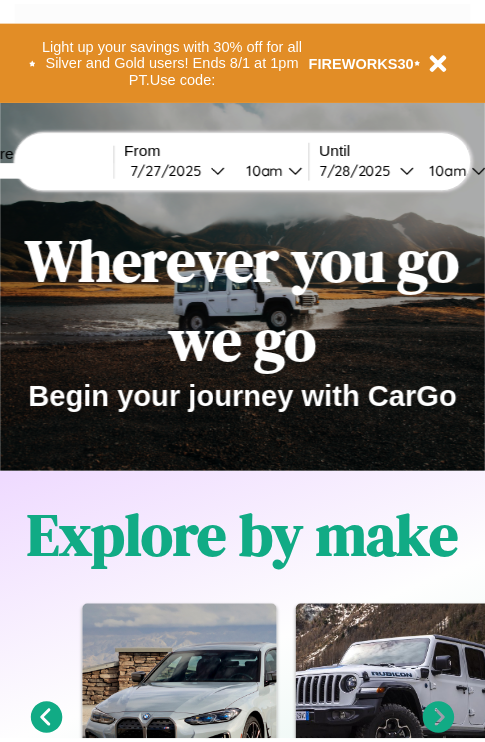 scroll, scrollTop: 0, scrollLeft: 0, axis: both 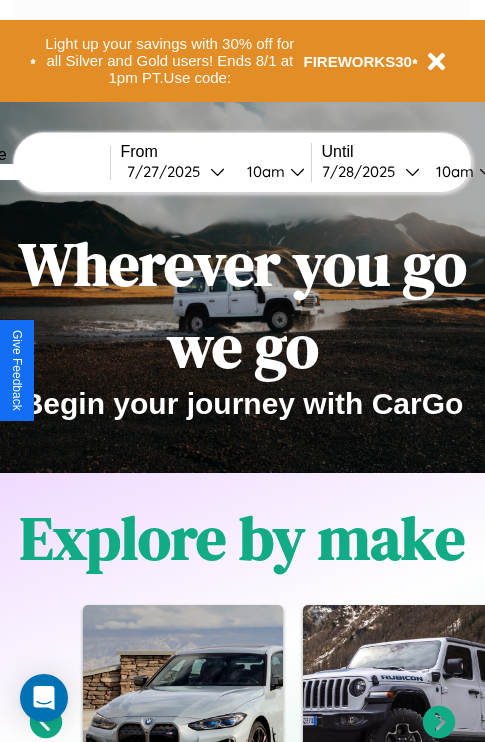 click at bounding box center (35, 172) 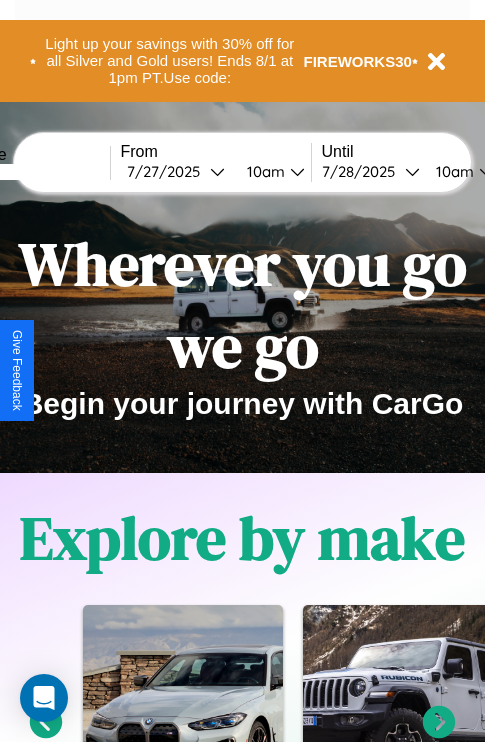 type on "******" 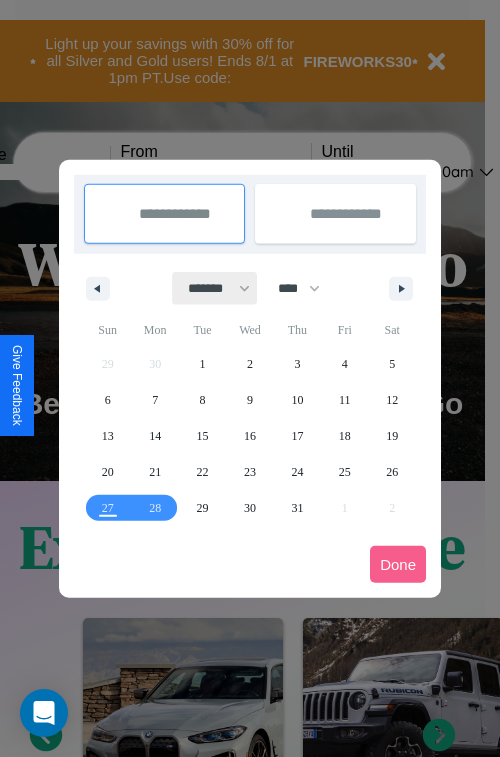 click on "******* ******** ***** ***** *** **** **** ****** ********* ******* ******** ********" at bounding box center (215, 288) 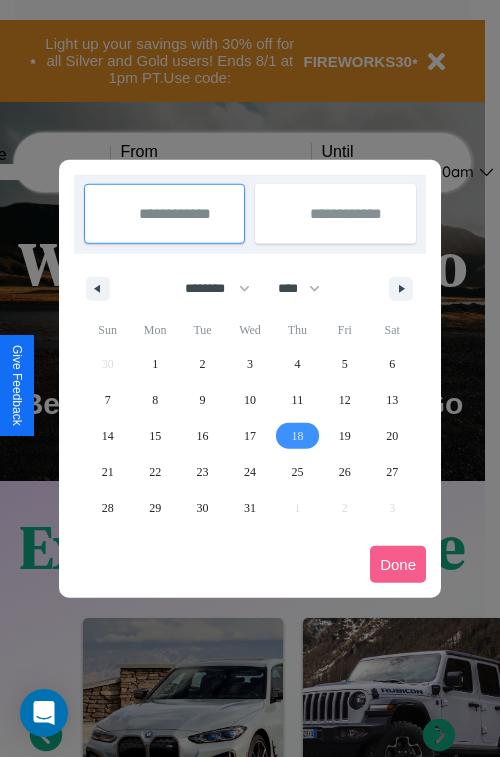 click on "18" at bounding box center (297, 436) 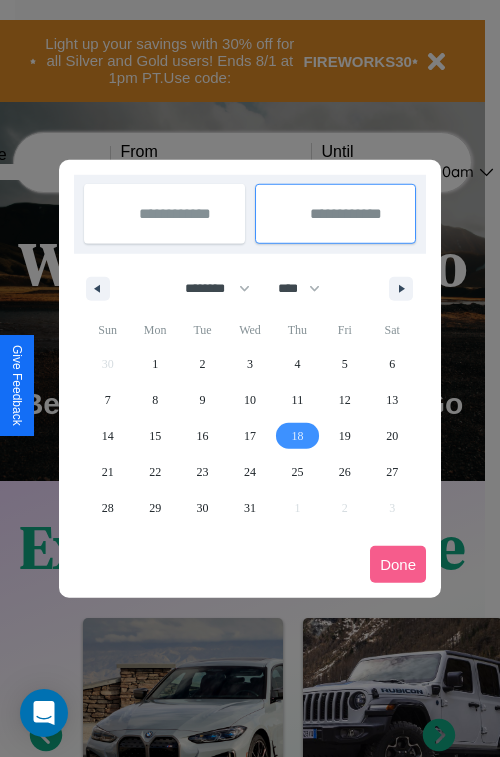 type on "**********" 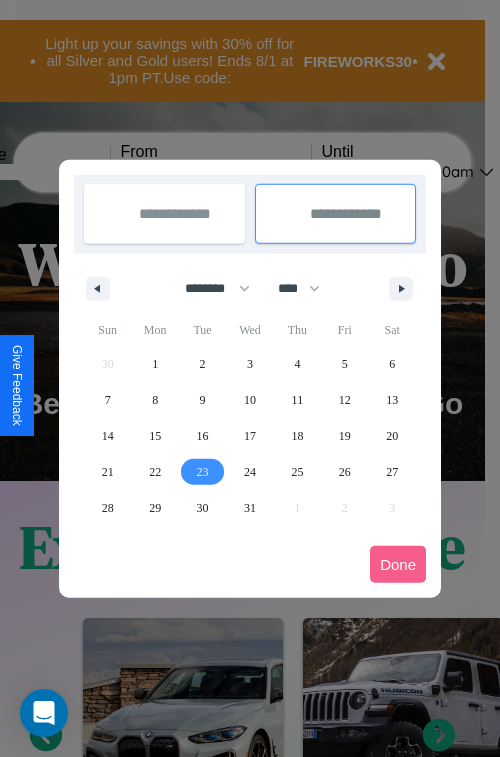 click on "23" at bounding box center (203, 472) 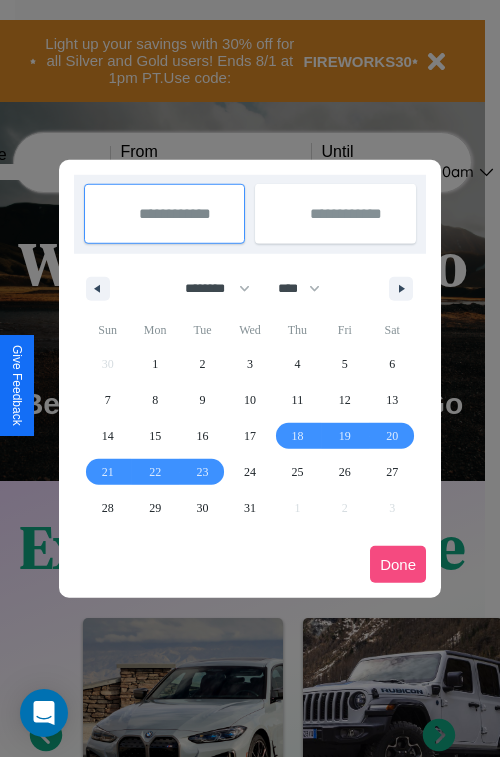 click on "Done" at bounding box center [398, 564] 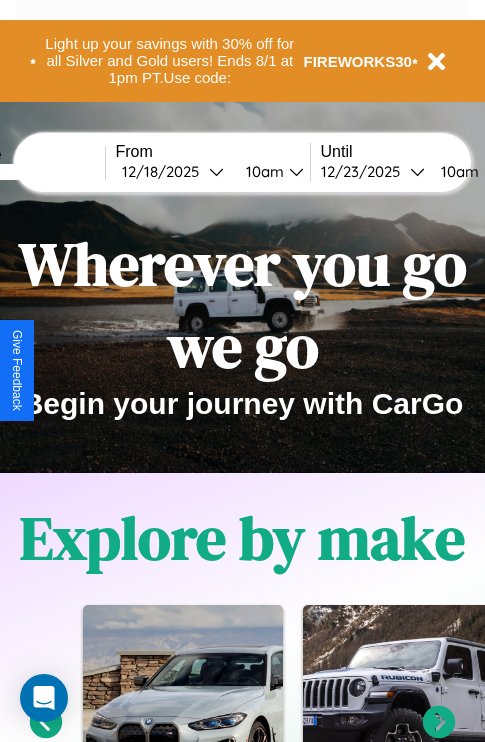 click on "10am" at bounding box center (262, 171) 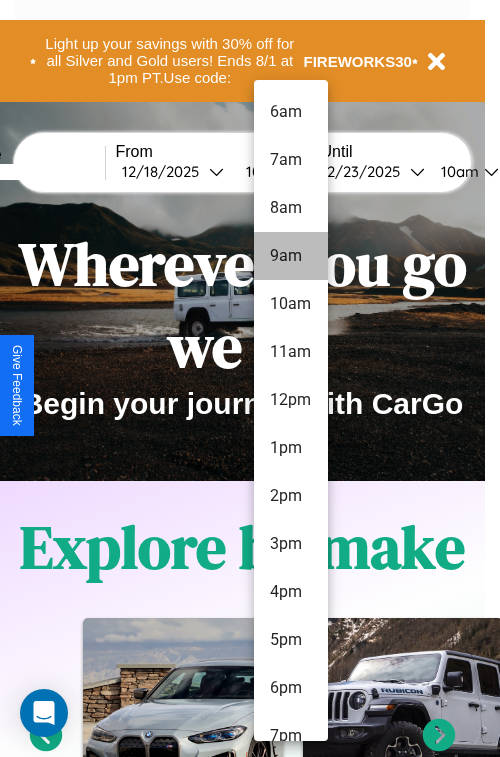 click on "11am" at bounding box center [291, 352] 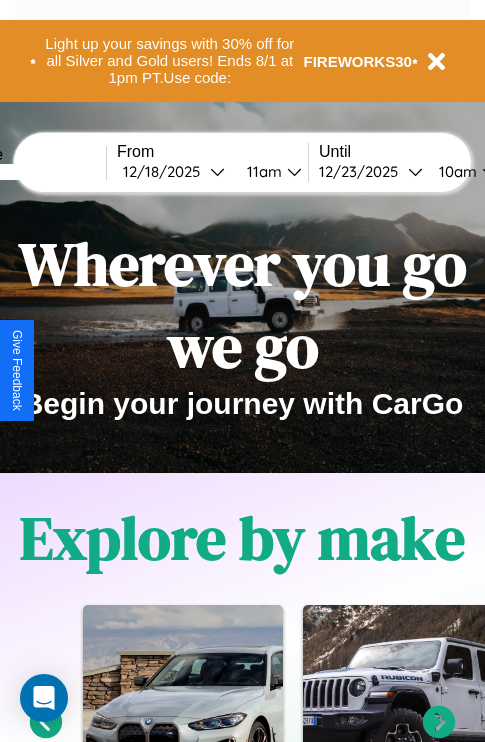 click on "10am" at bounding box center [455, 171] 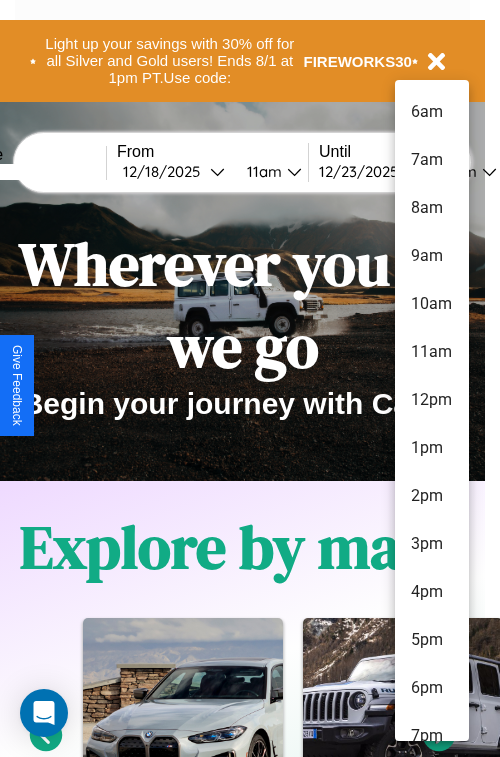click on "4pm" at bounding box center [432, 592] 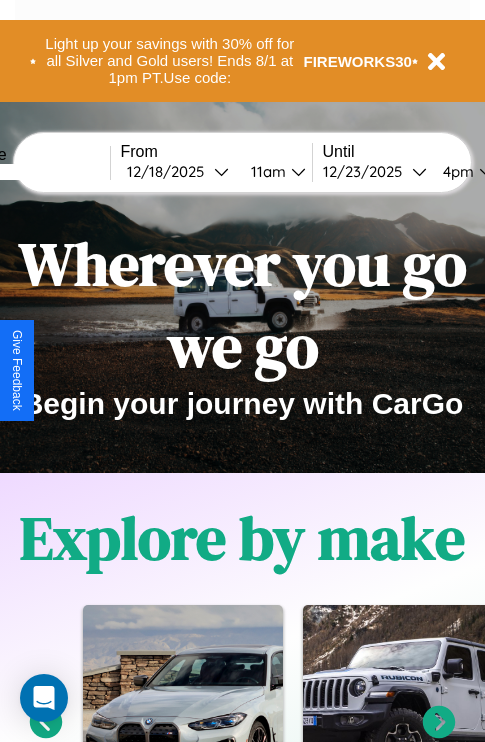 scroll, scrollTop: 0, scrollLeft: 76, axis: horizontal 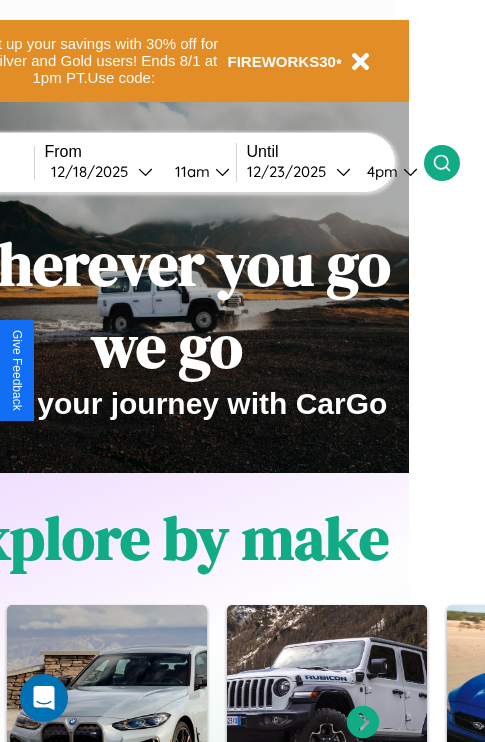 click 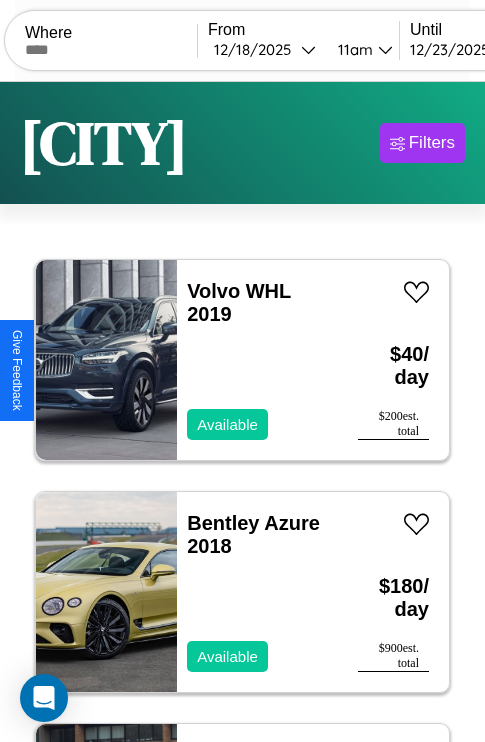 scroll, scrollTop: 95, scrollLeft: 0, axis: vertical 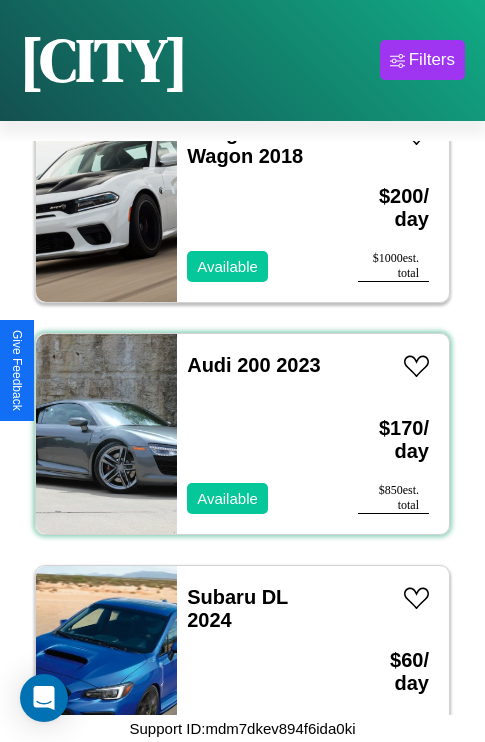 click on "Audi   200   2023 Available" at bounding box center [257, 434] 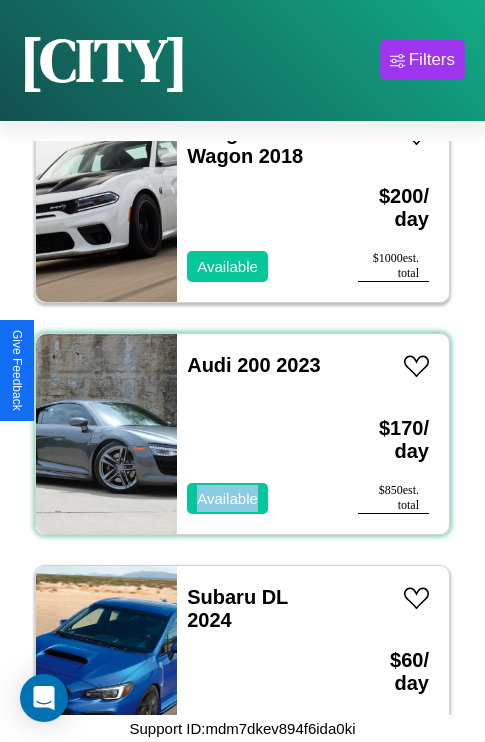 click on "Audi   200   2023 Available" at bounding box center (257, 434) 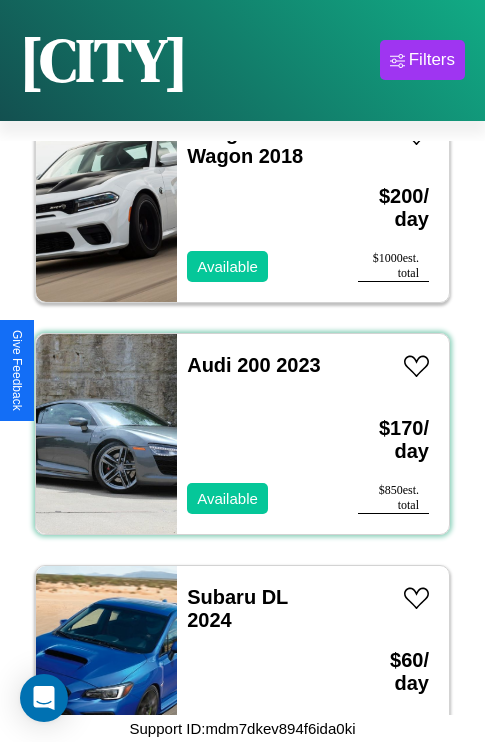 click on "Audi   200   2023 Available" at bounding box center [257, 434] 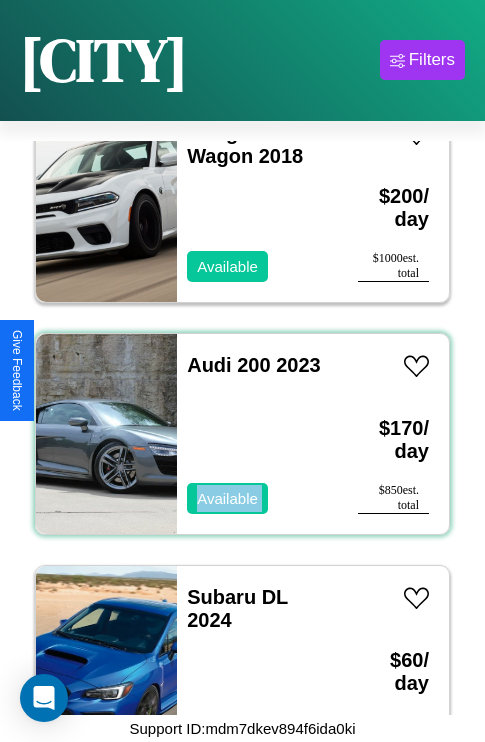 click on "Audi   200   2023 Available" at bounding box center (257, 434) 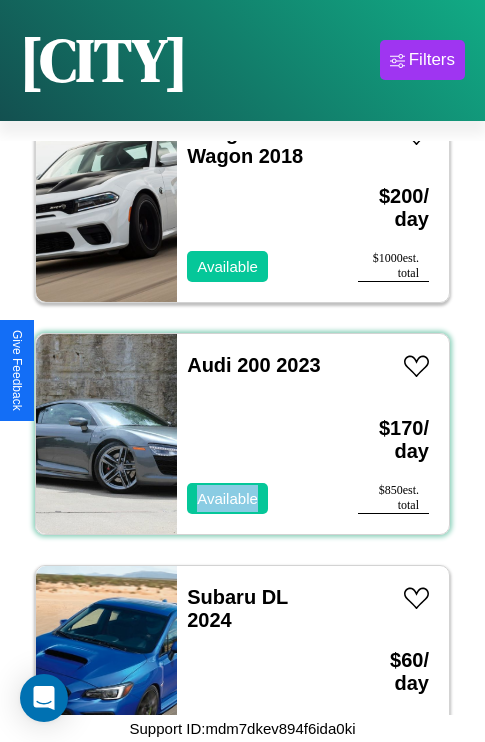 click on "Audi   200   2023 Available" at bounding box center [257, 434] 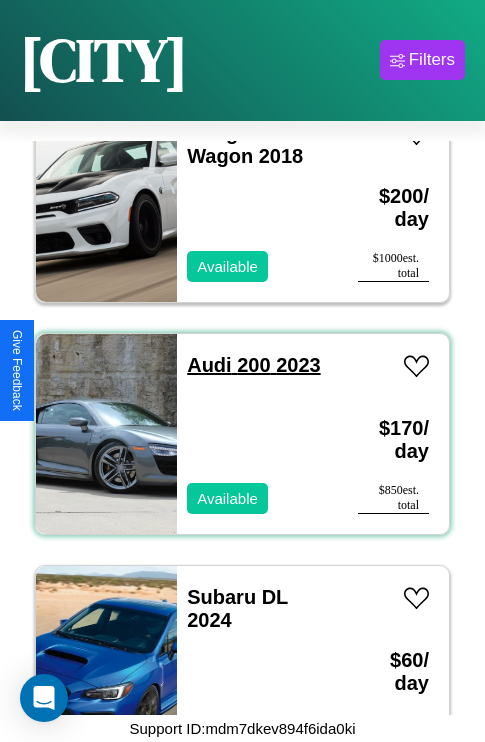 click on "Audi   200   2023" at bounding box center [253, 365] 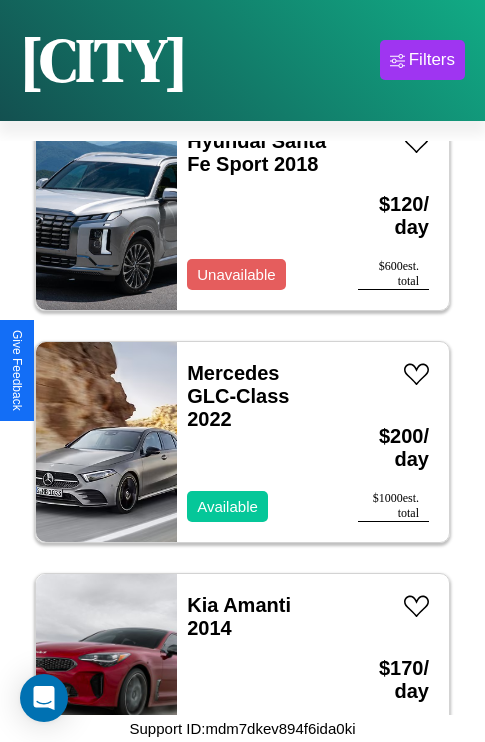 scroll, scrollTop: 3323, scrollLeft: 0, axis: vertical 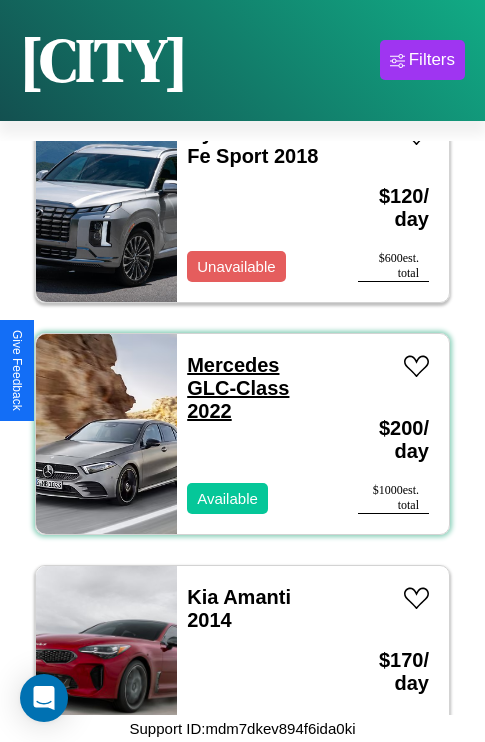 click on "Mercedes   GLC-Class   2022" at bounding box center (238, 388) 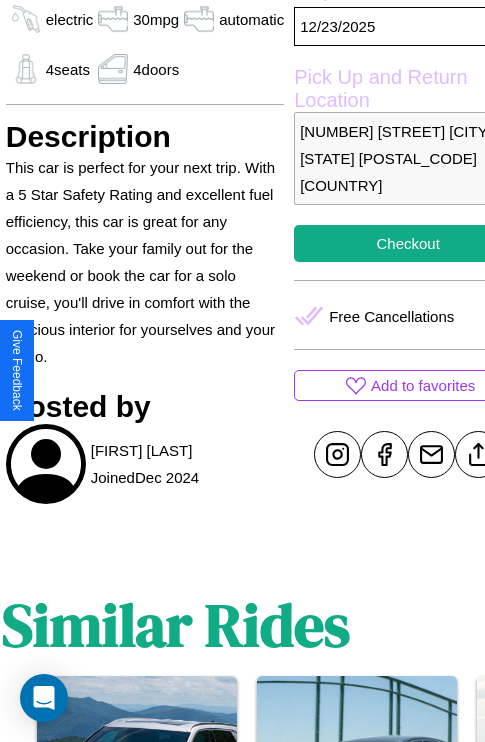 scroll, scrollTop: 696, scrollLeft: 76, axis: both 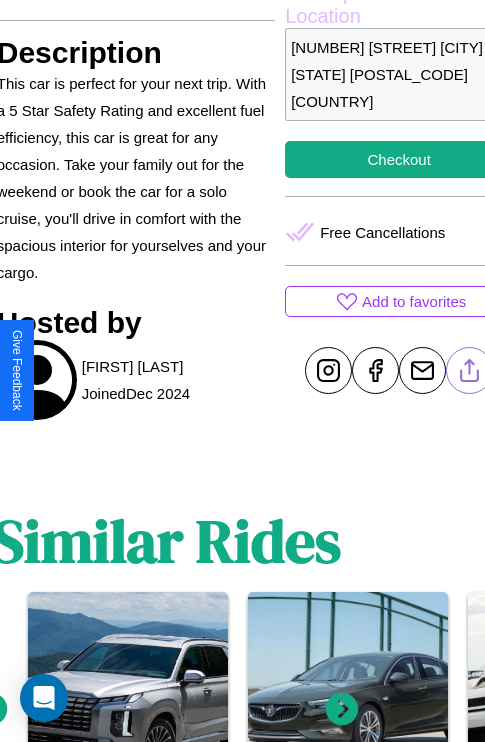 click 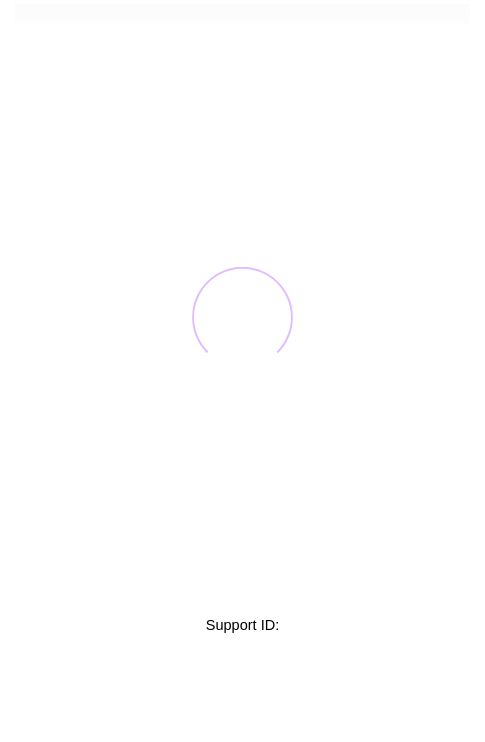 scroll, scrollTop: 0, scrollLeft: 0, axis: both 